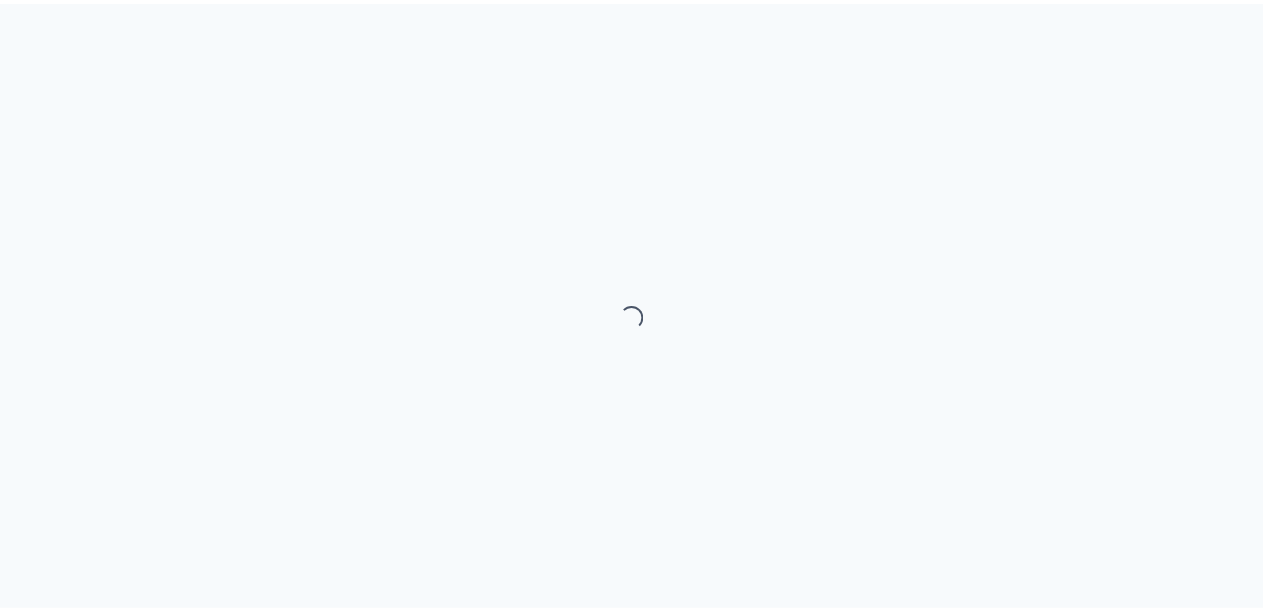 scroll, scrollTop: 0, scrollLeft: 0, axis: both 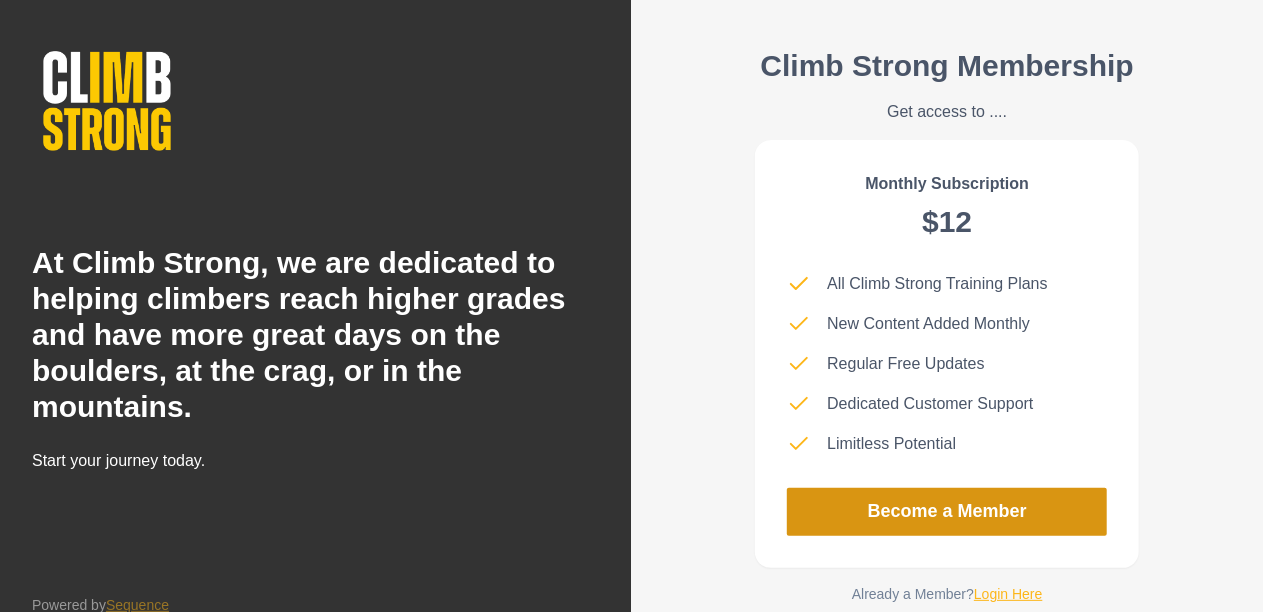 click on "Become a Member" at bounding box center (947, 512) 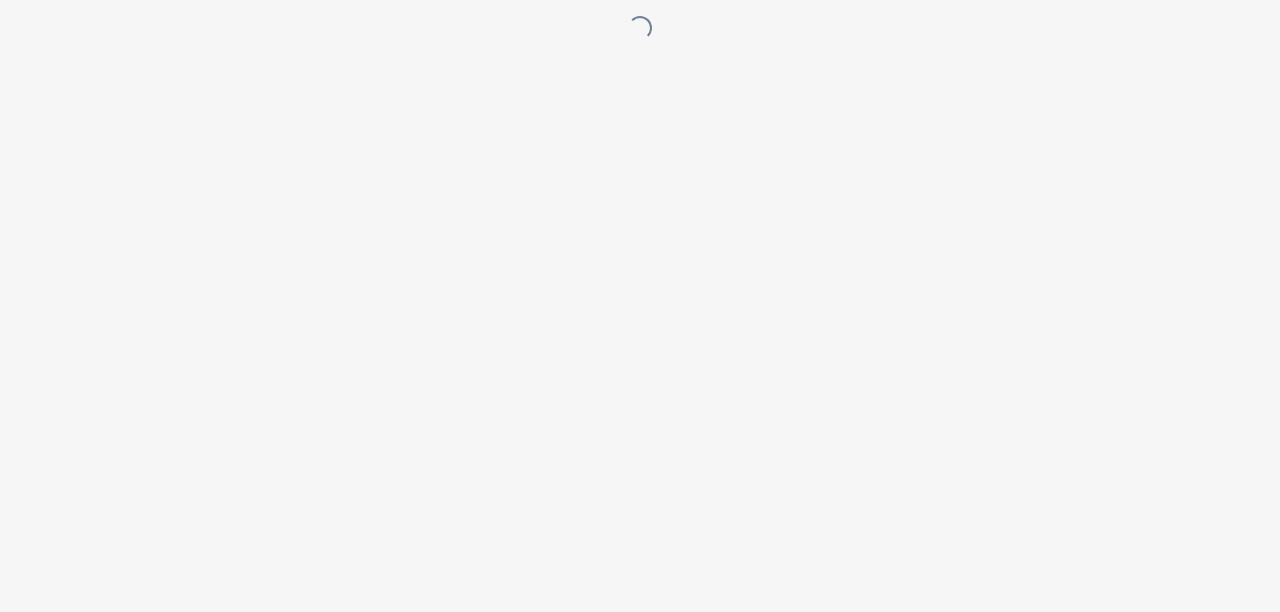 scroll, scrollTop: 0, scrollLeft: 0, axis: both 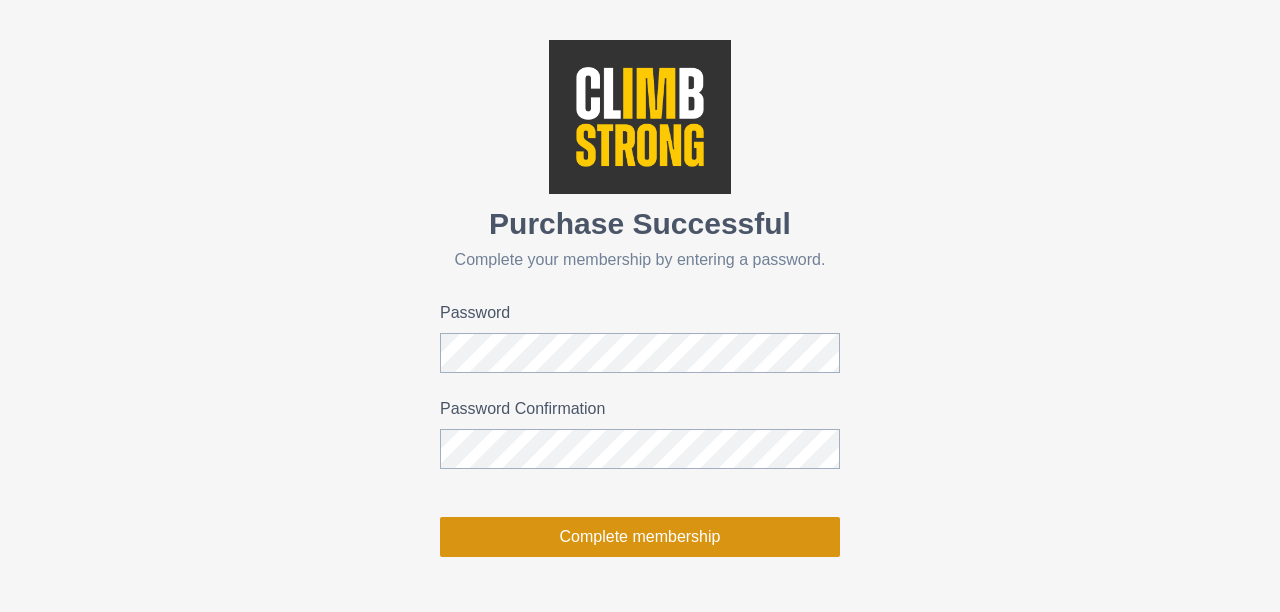click on "Complete membership" at bounding box center [640, 537] 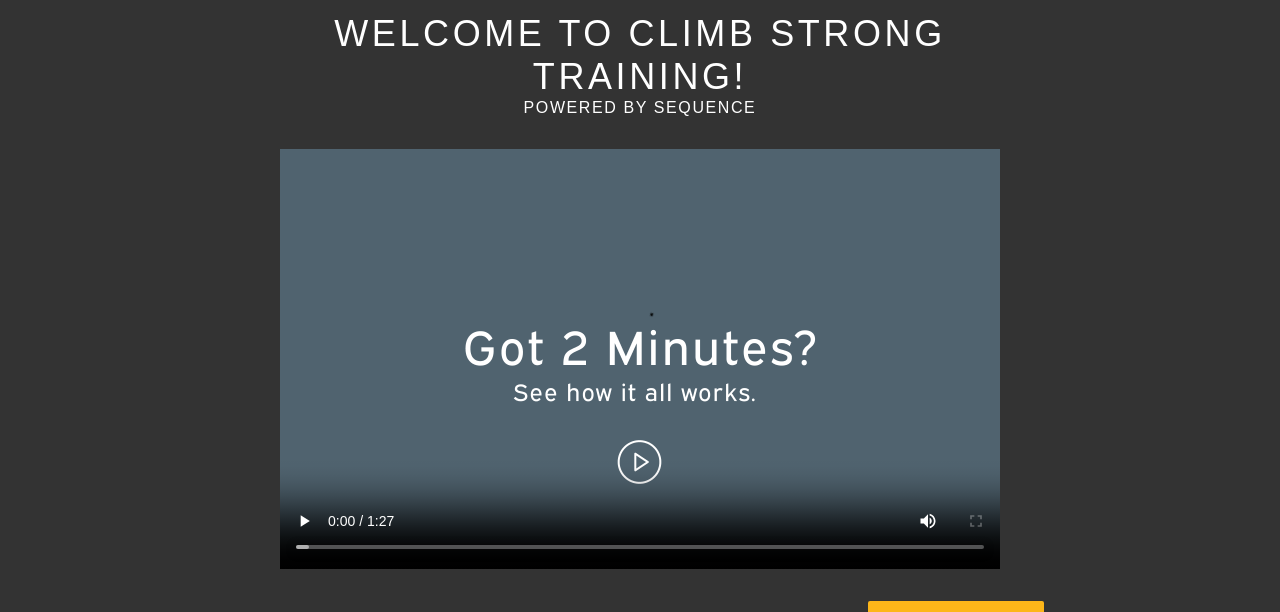 scroll, scrollTop: 200, scrollLeft: 0, axis: vertical 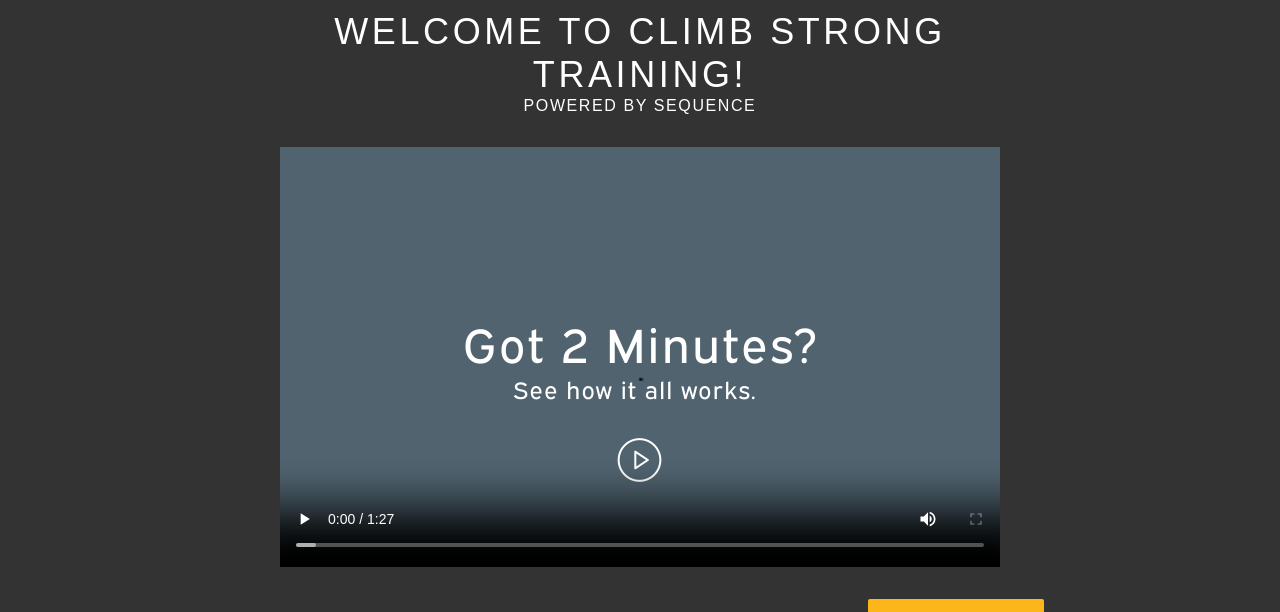 click at bounding box center (640, 357) 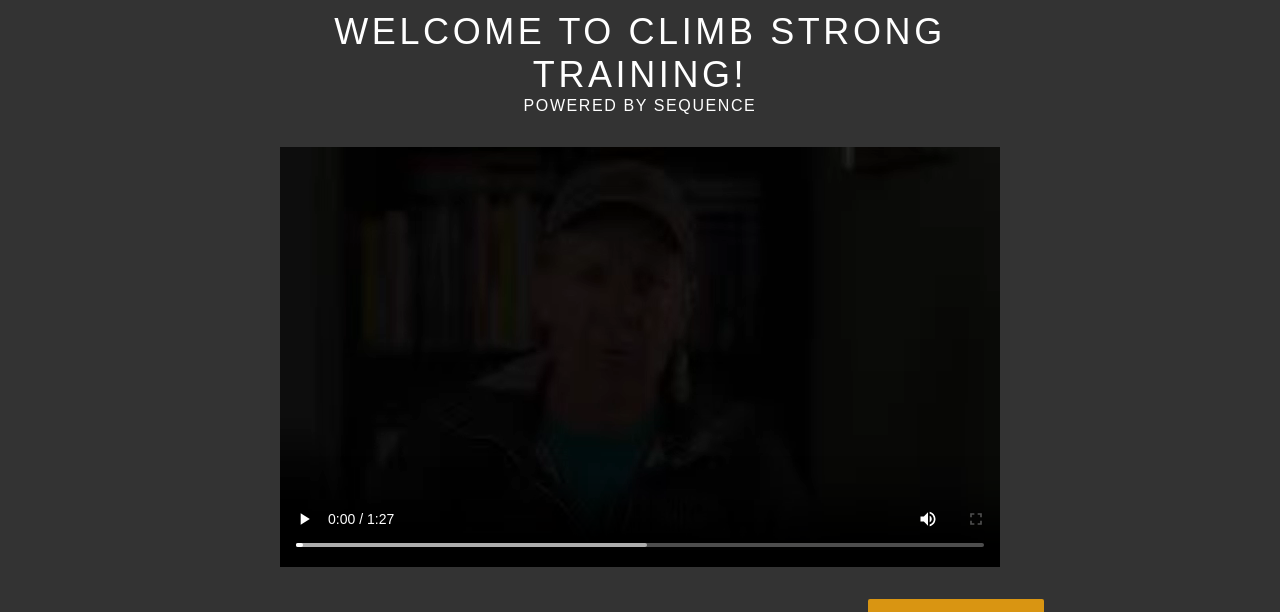 click on "Let's get started" at bounding box center (956, 619) 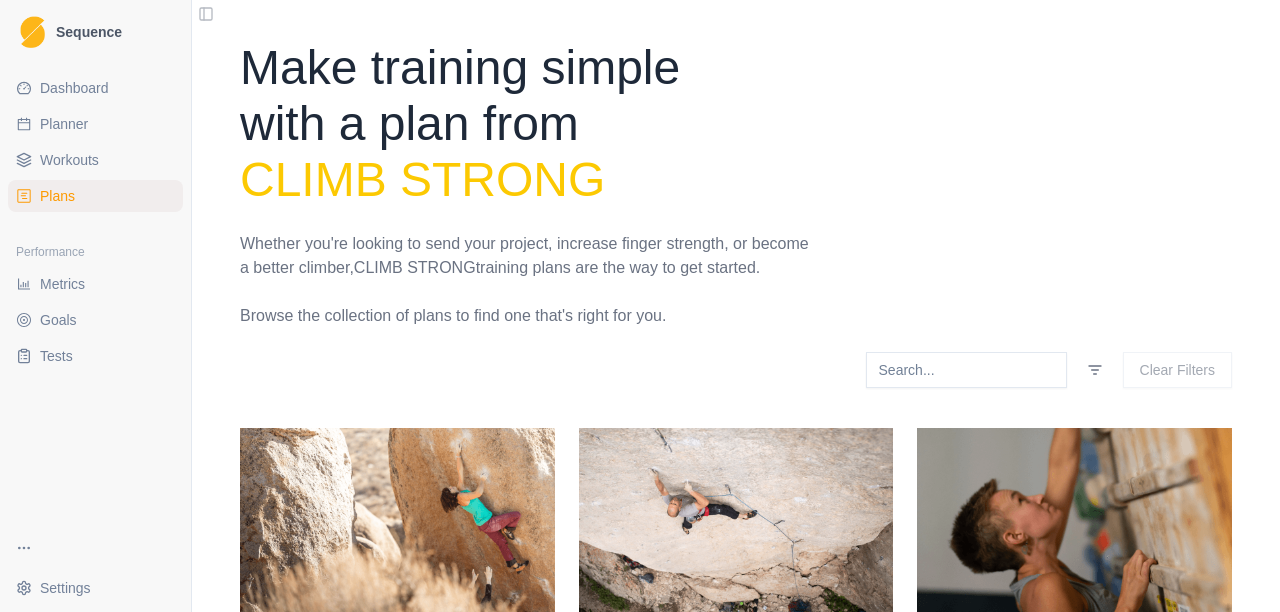 click on "Plans" at bounding box center [57, 196] 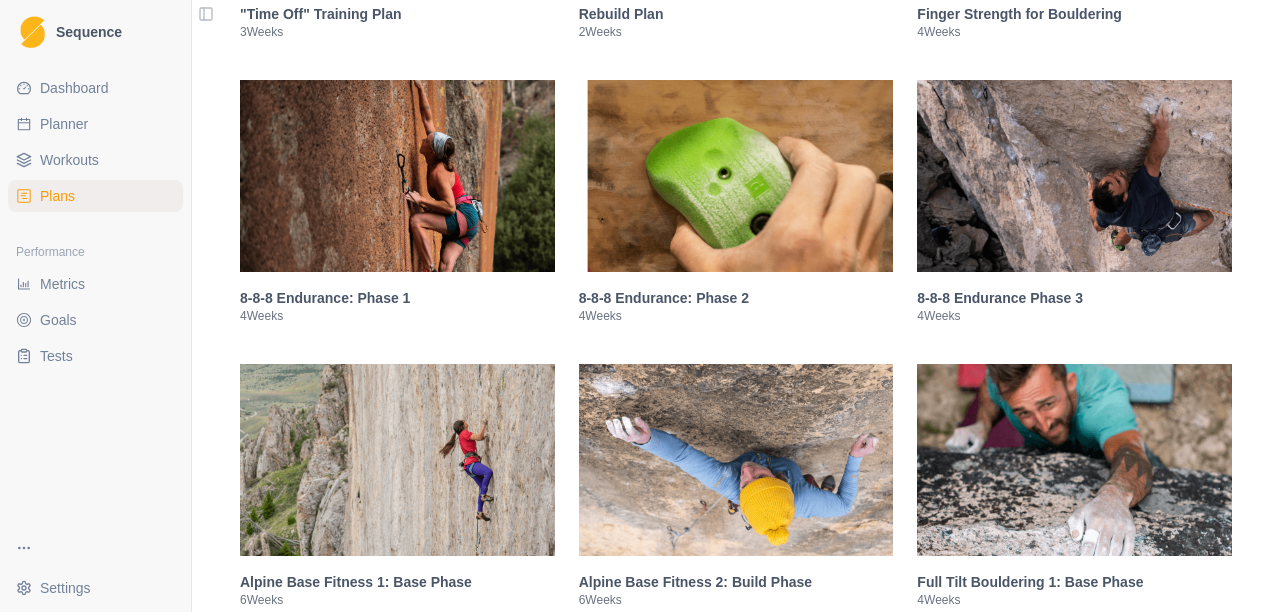 scroll, scrollTop: 1300, scrollLeft: 0, axis: vertical 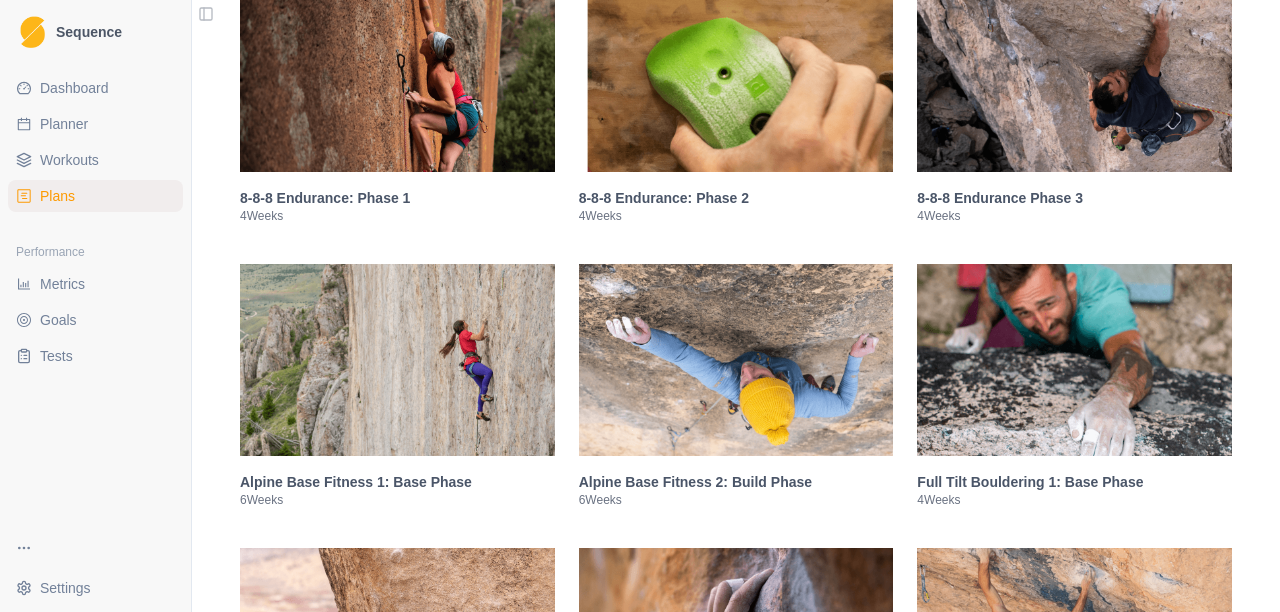 click on "8-8-8 Endurance: Phase 1" at bounding box center (397, 198) 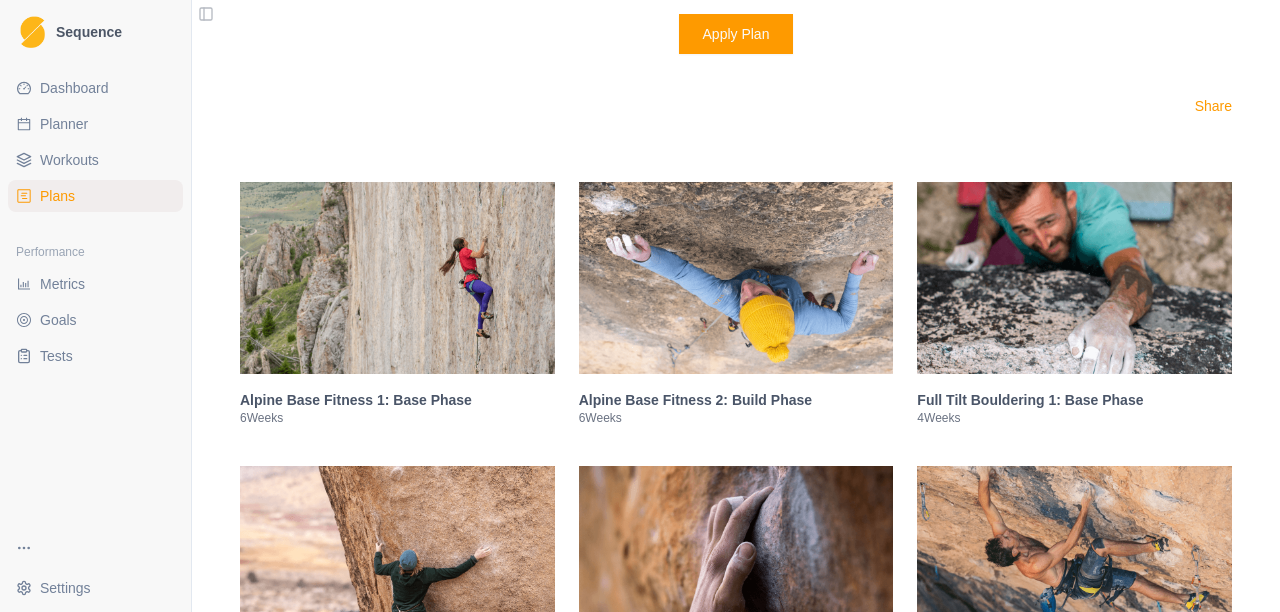 scroll, scrollTop: 3464, scrollLeft: 0, axis: vertical 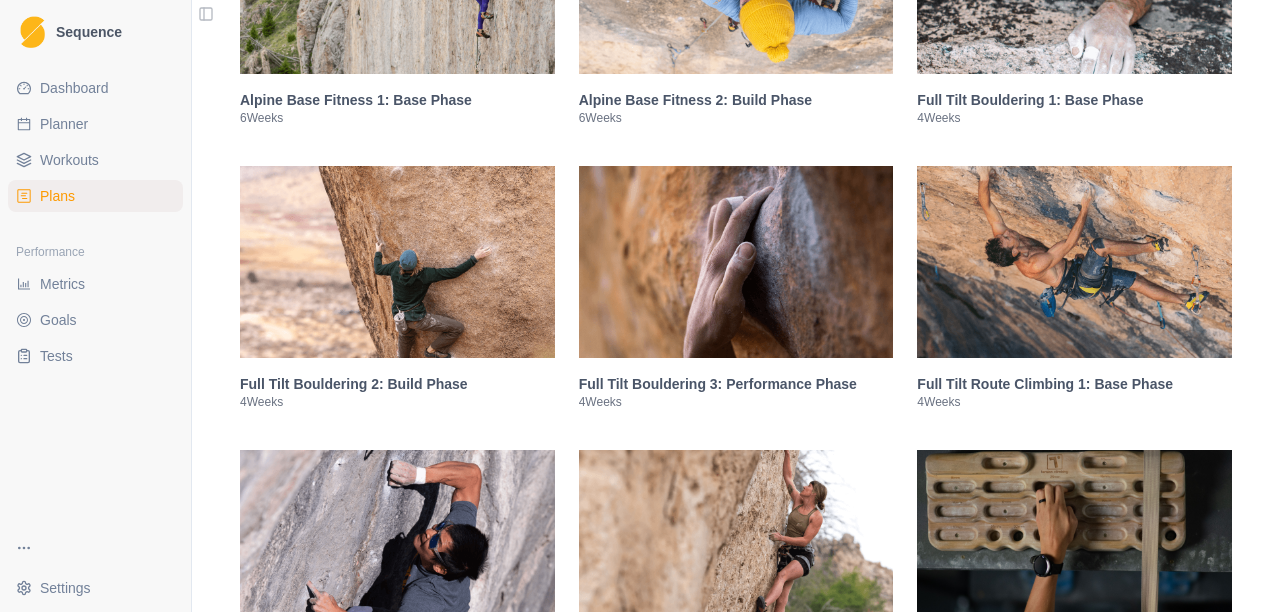 click on "Plans" at bounding box center (95, 196) 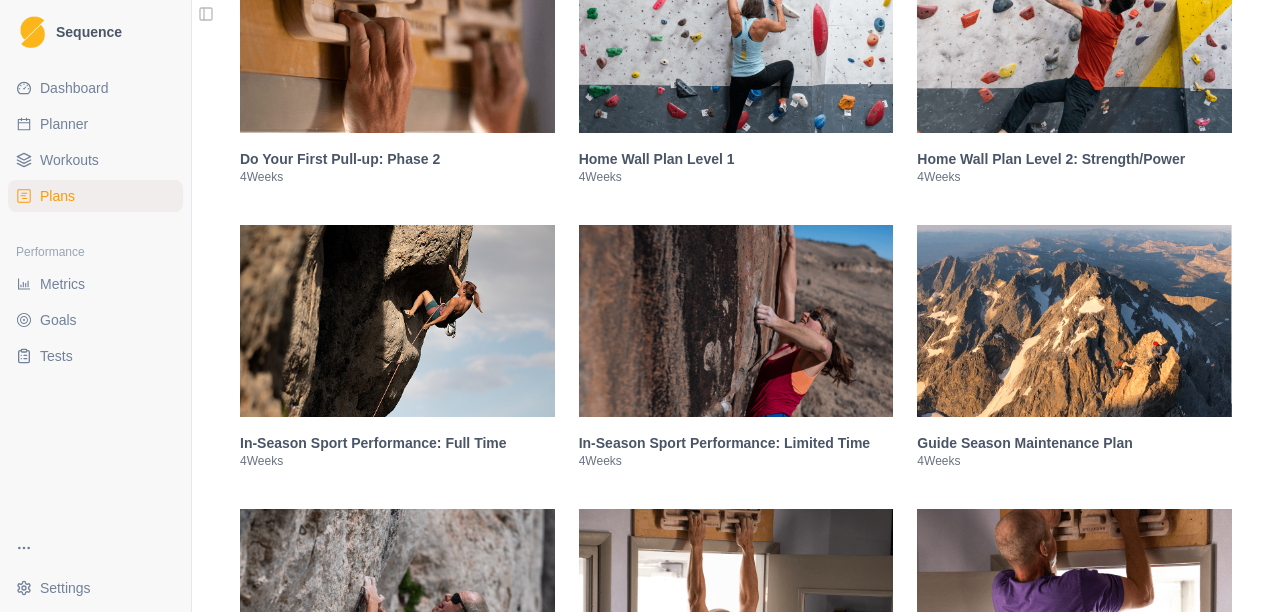 scroll, scrollTop: 4364, scrollLeft: 0, axis: vertical 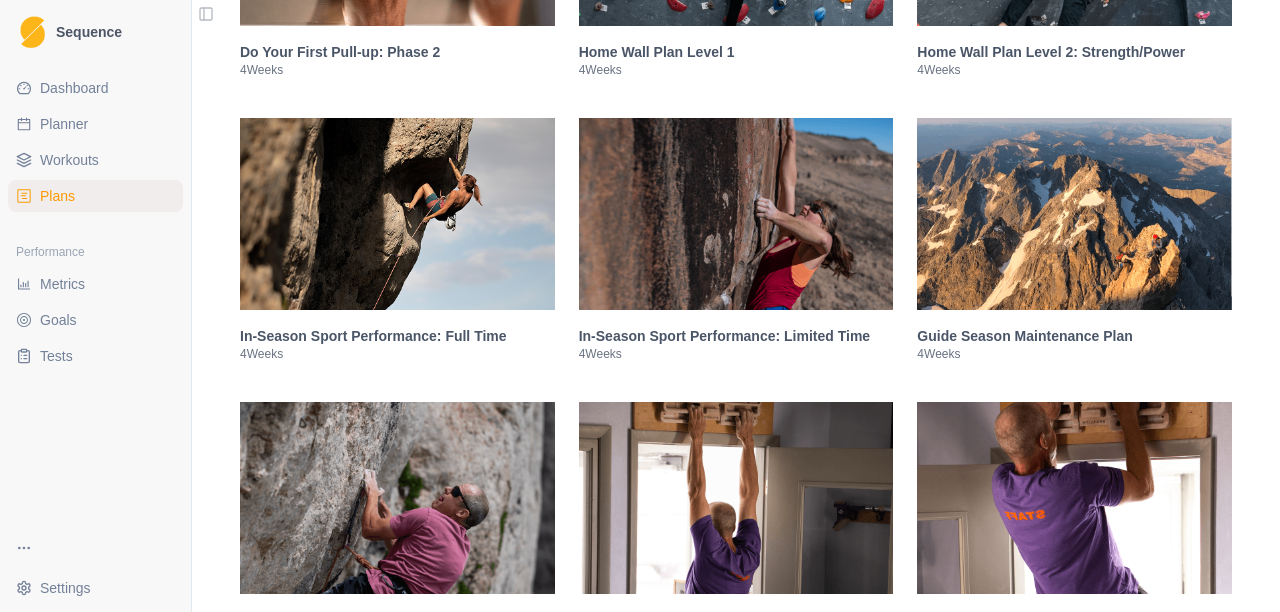 click on "In-Season Sport Performance: Full Time" at bounding box center [397, 336] 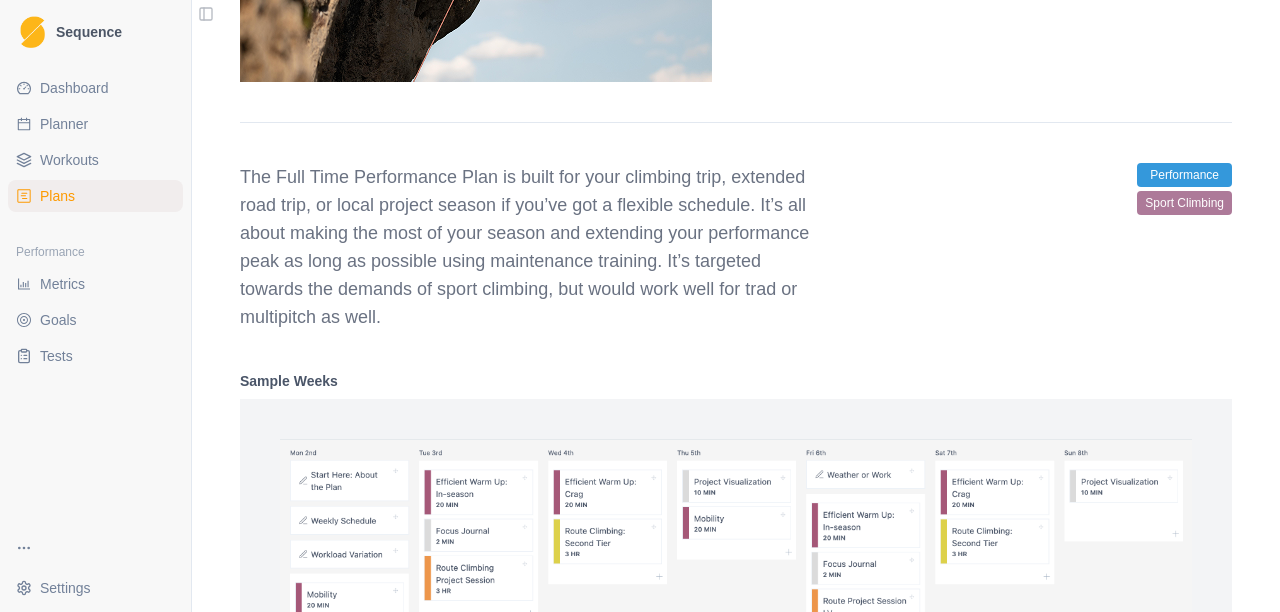 scroll, scrollTop: 3384, scrollLeft: 0, axis: vertical 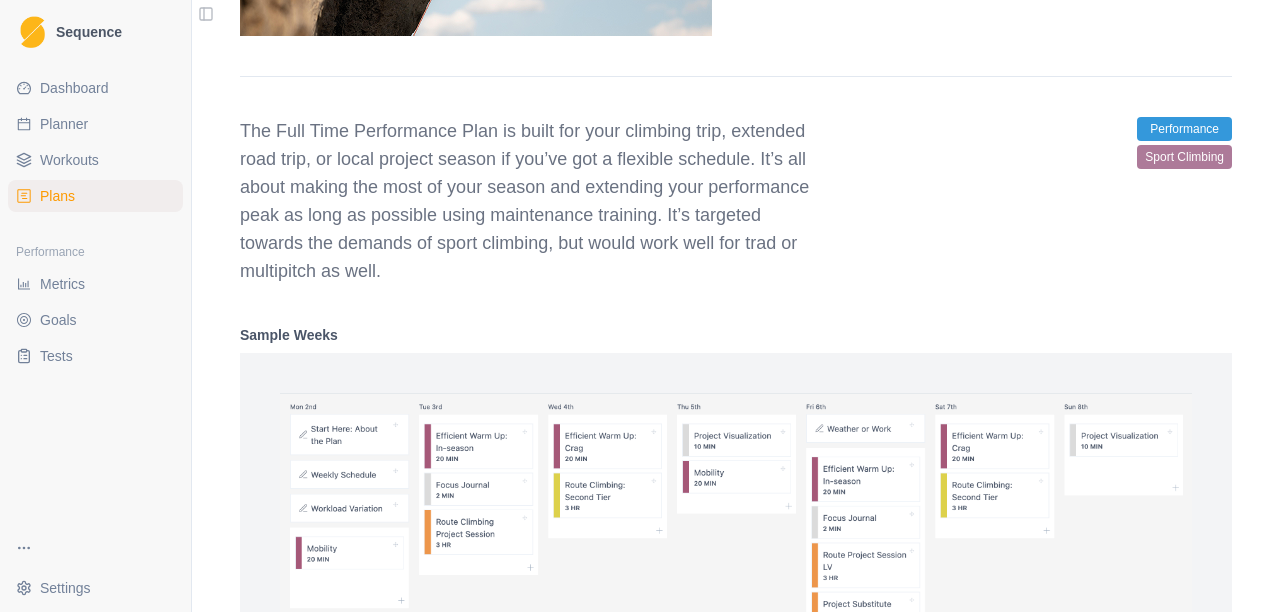 click on "Plans" at bounding box center (57, 196) 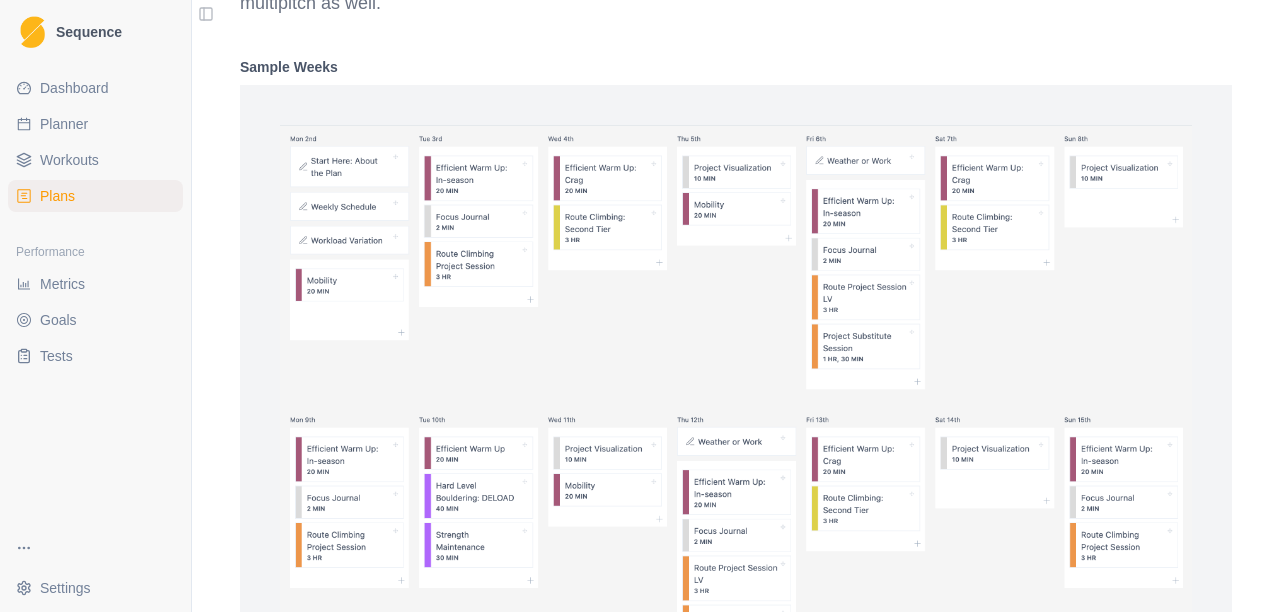 scroll, scrollTop: 3684, scrollLeft: 0, axis: vertical 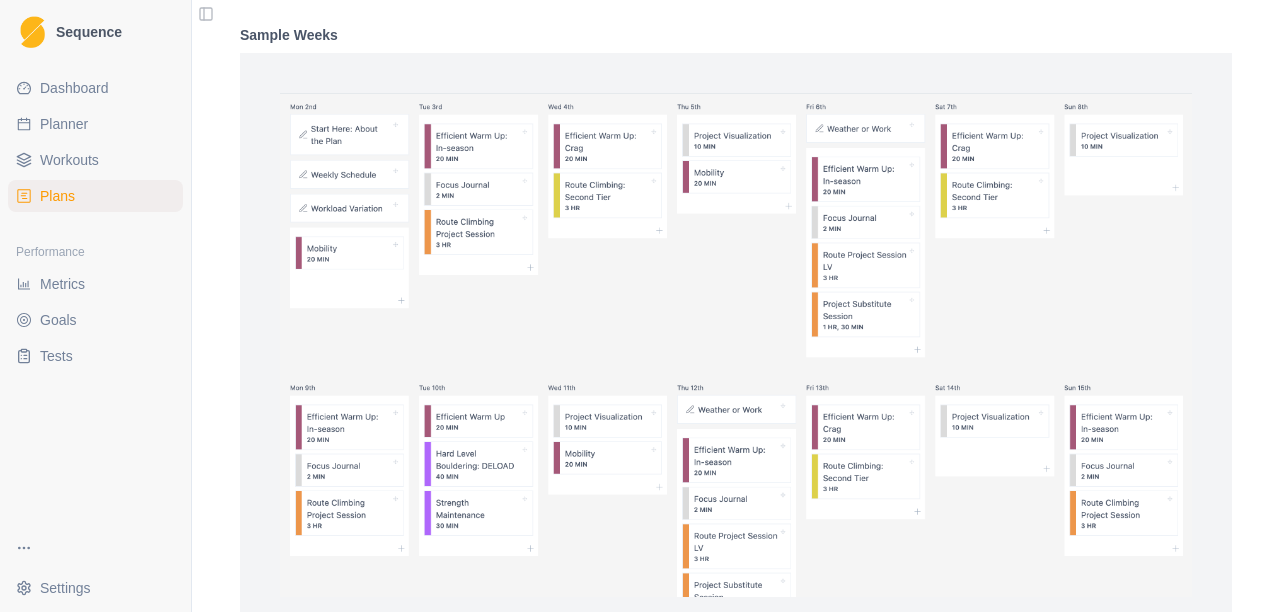 click on "Plans" at bounding box center (57, 196) 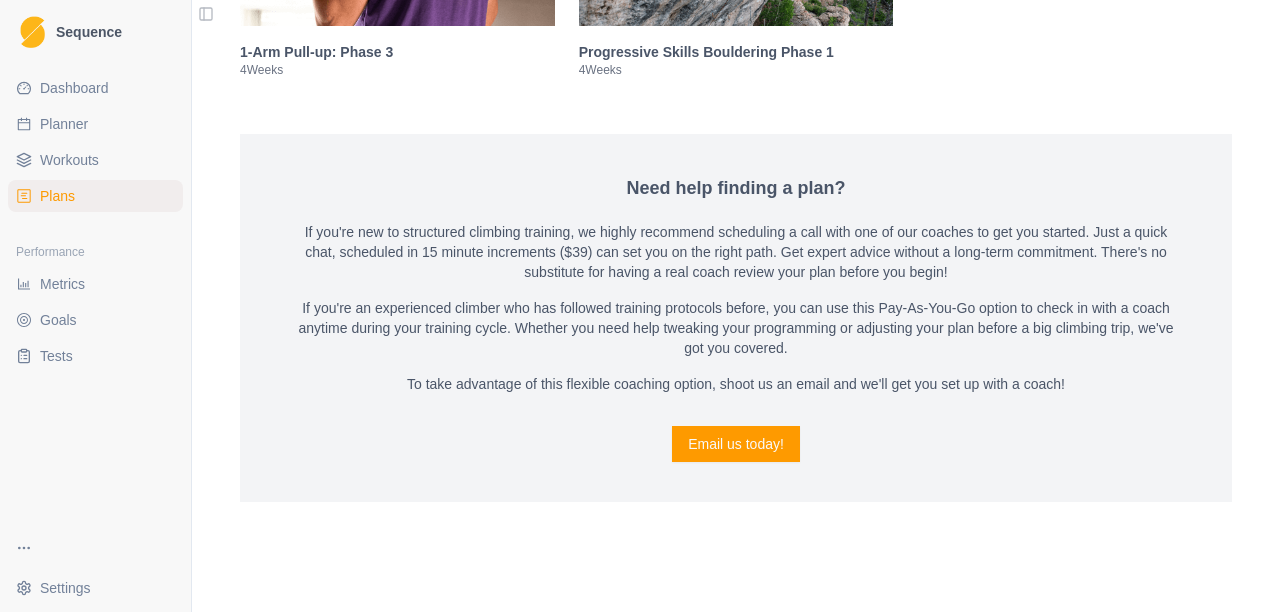 scroll, scrollTop: 4980, scrollLeft: 0, axis: vertical 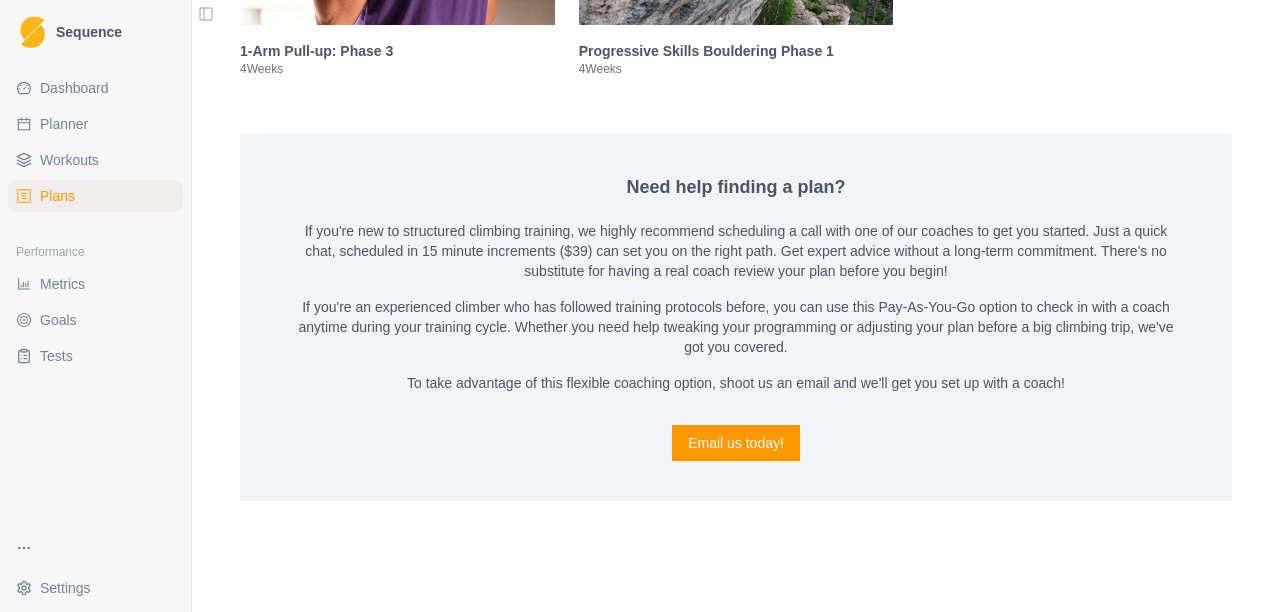 click on "Plans" at bounding box center [57, 196] 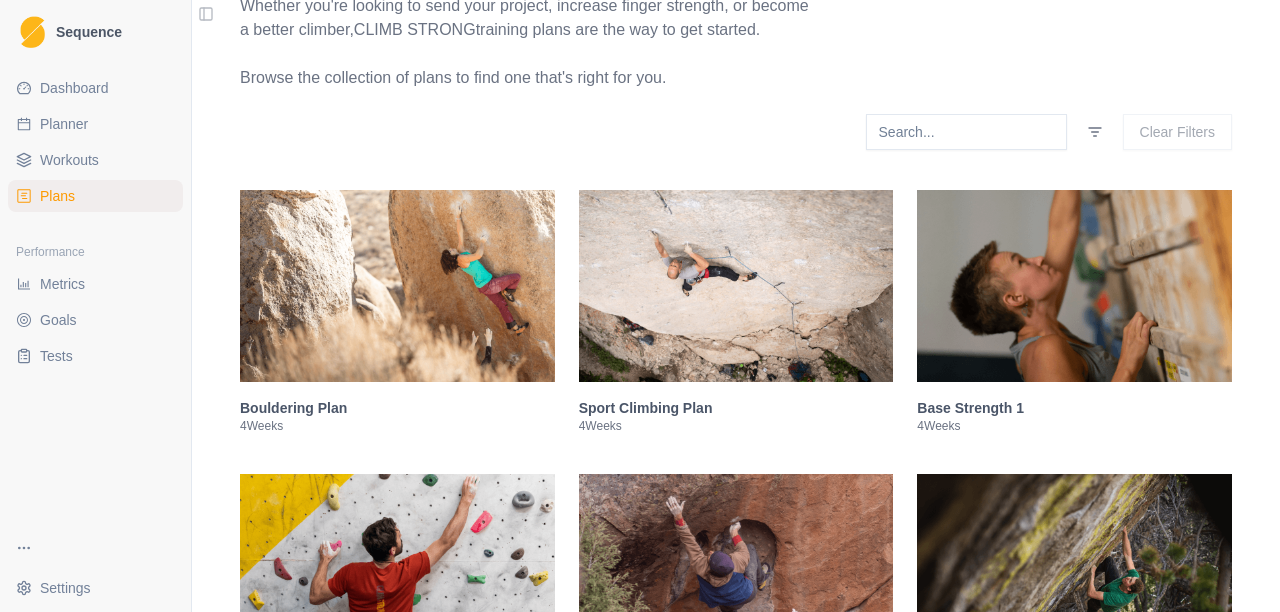 scroll, scrollTop: 400, scrollLeft: 0, axis: vertical 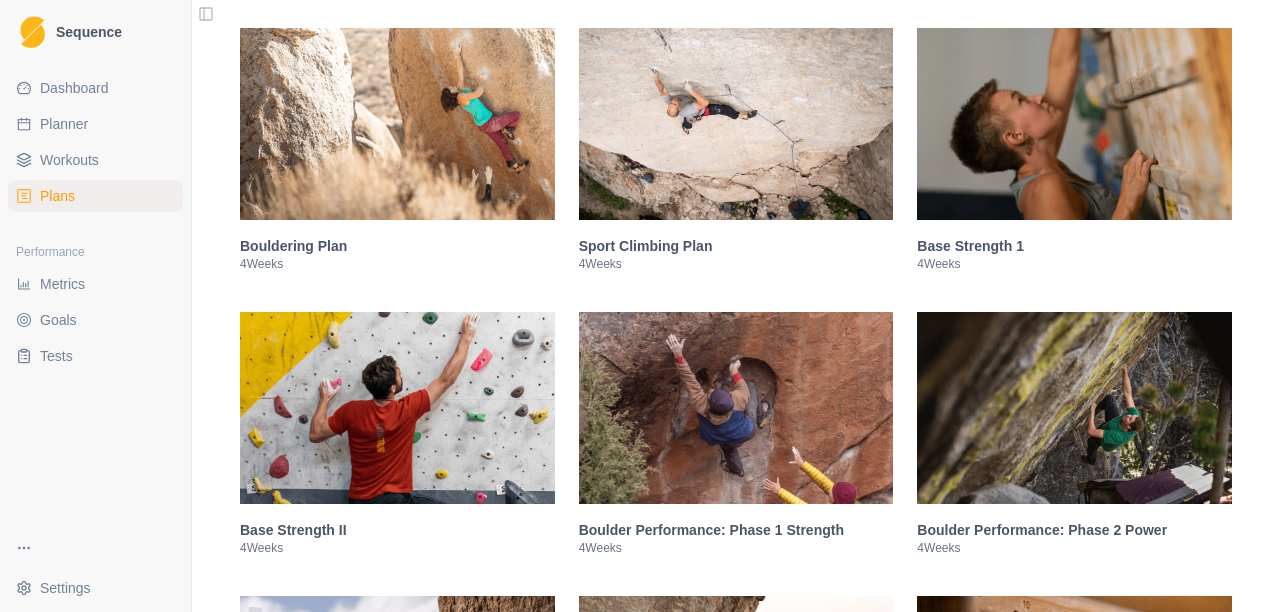 click at bounding box center [736, 124] 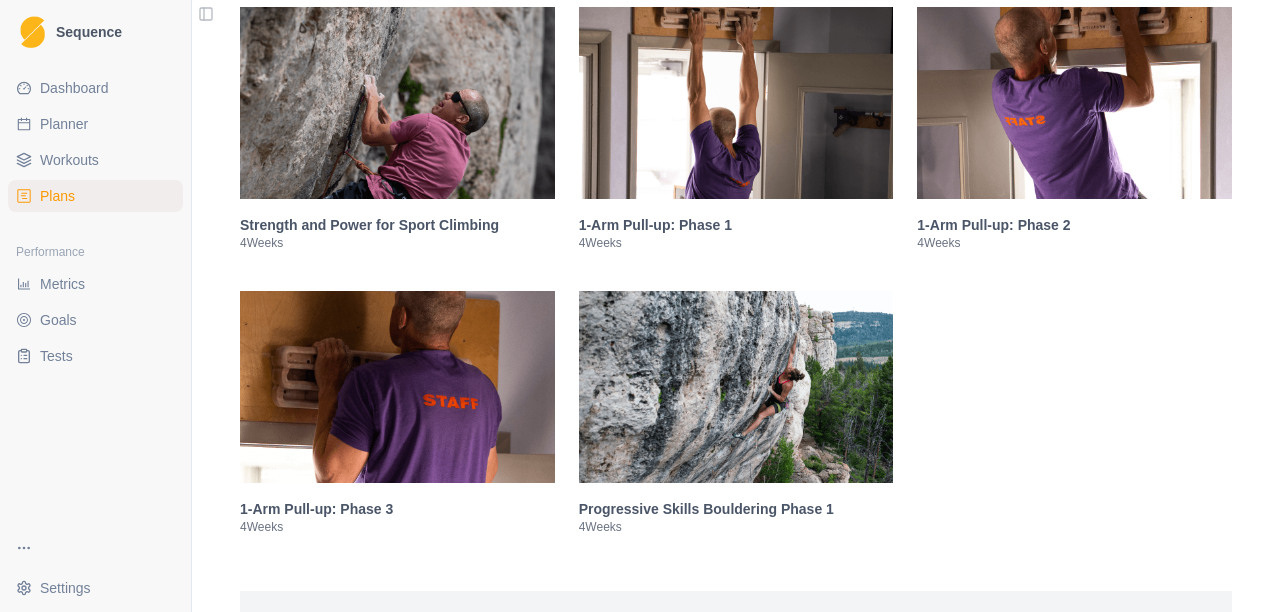 scroll, scrollTop: 5012, scrollLeft: 0, axis: vertical 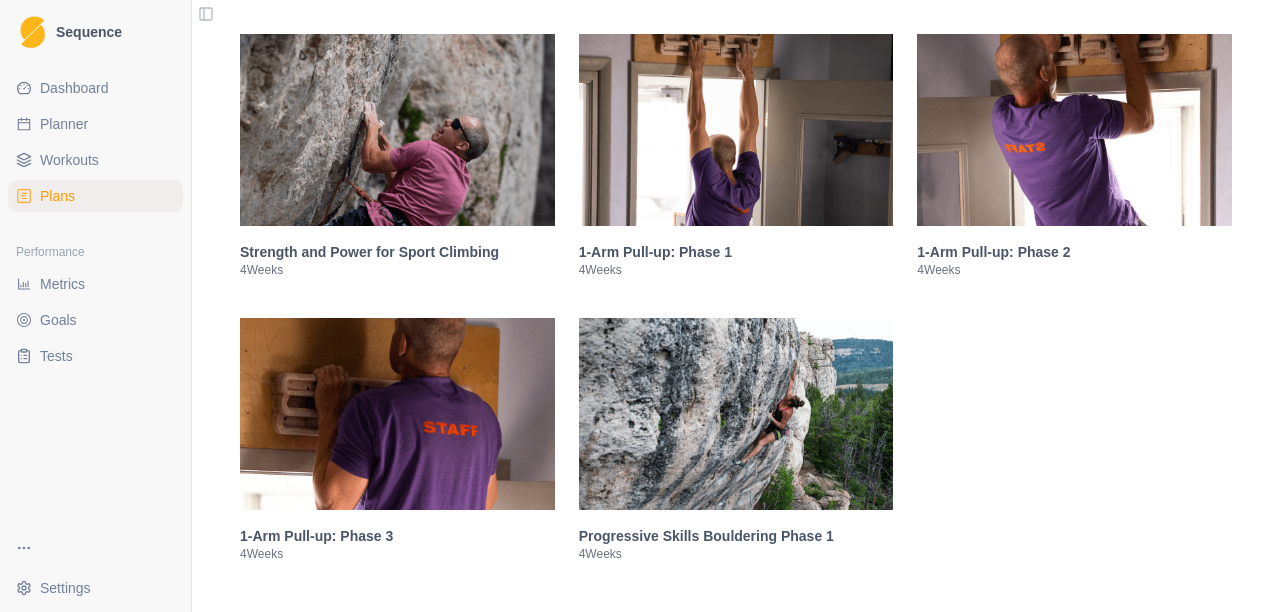 click on "Strength and Power for Sport Climbing" at bounding box center [397, 252] 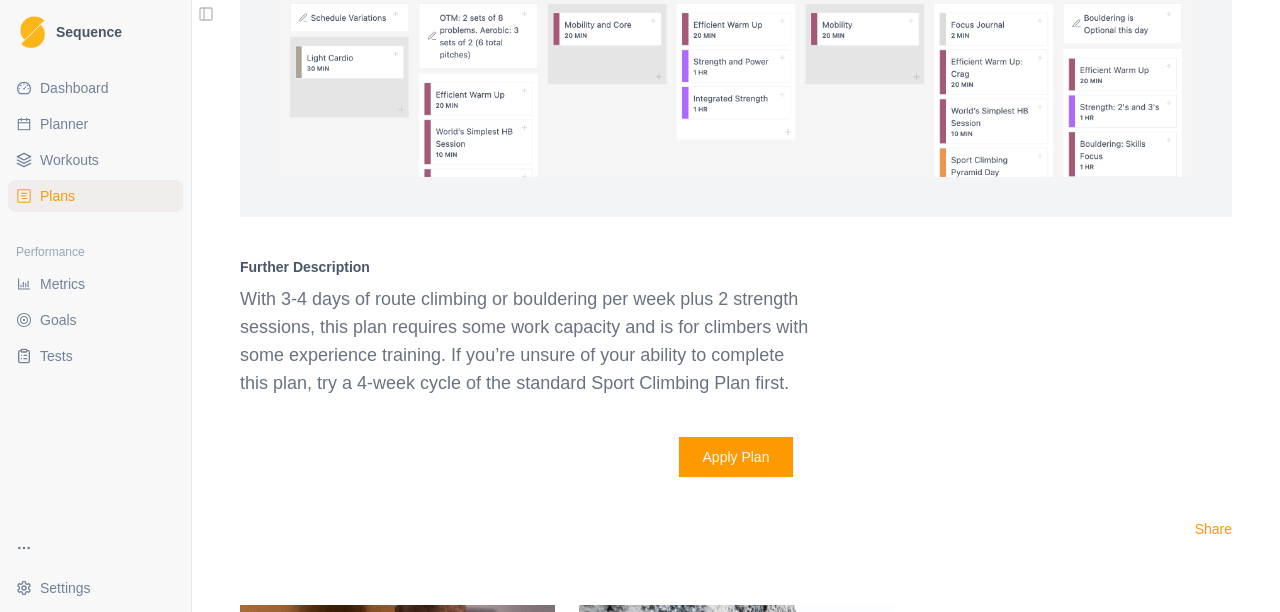 scroll, scrollTop: 4468, scrollLeft: 0, axis: vertical 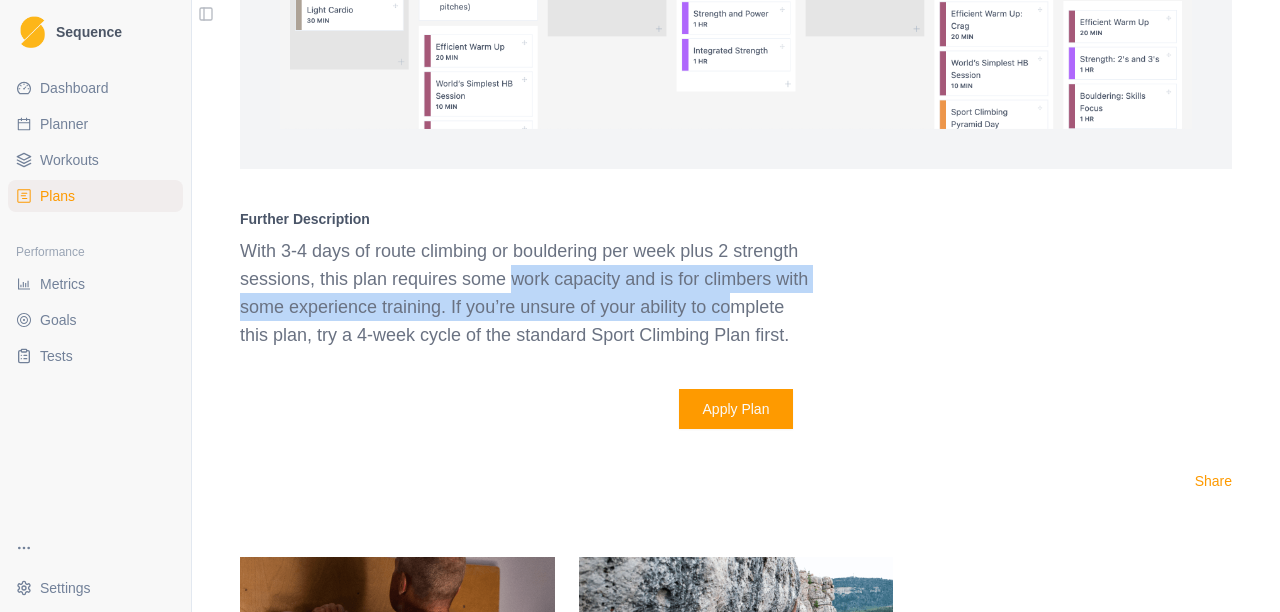 drag, startPoint x: 500, startPoint y: 271, endPoint x: 723, endPoint y: 304, distance: 225.42848 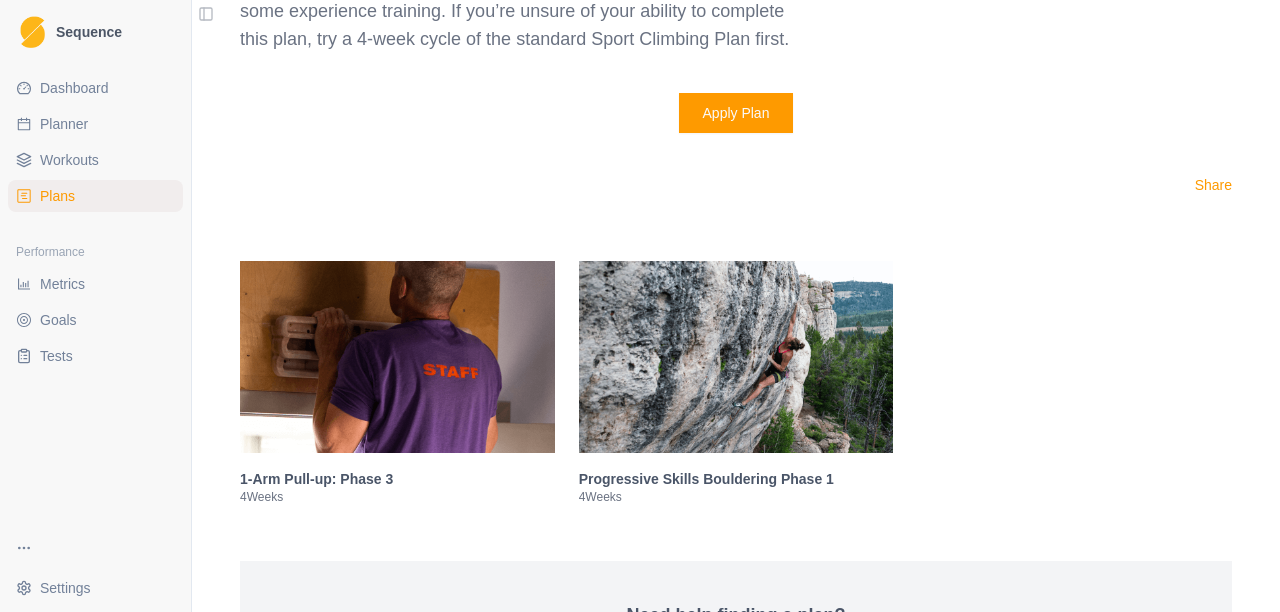 scroll, scrollTop: 4792, scrollLeft: 0, axis: vertical 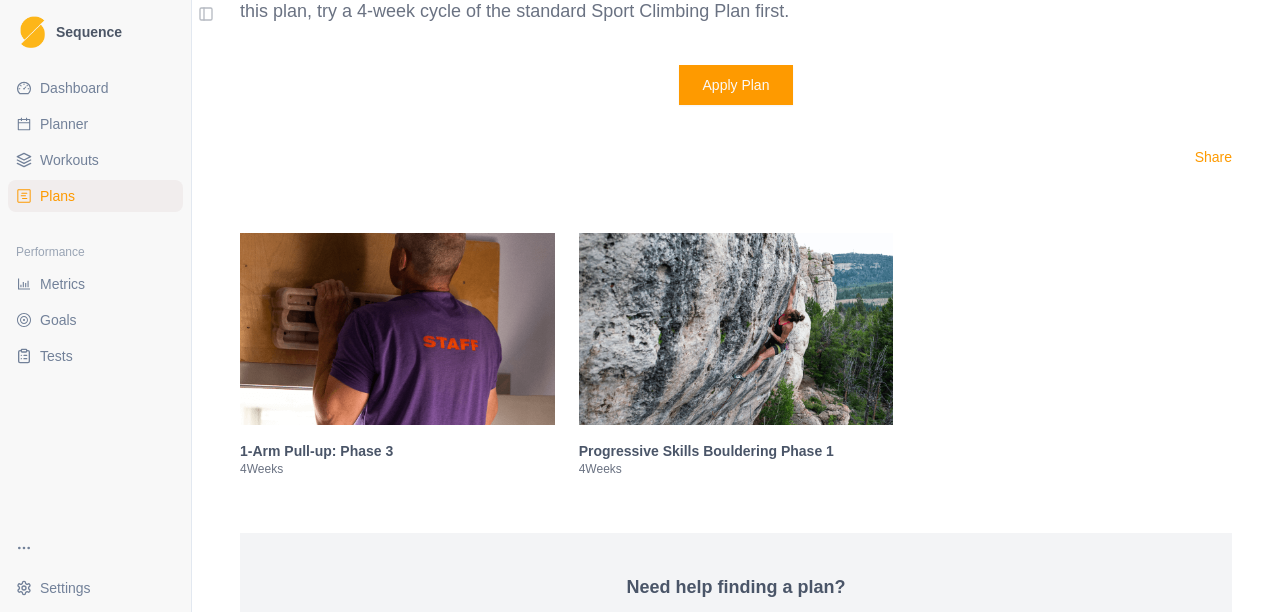 click on "Progressive Skills Bouldering Phase 1" at bounding box center (736, 451) 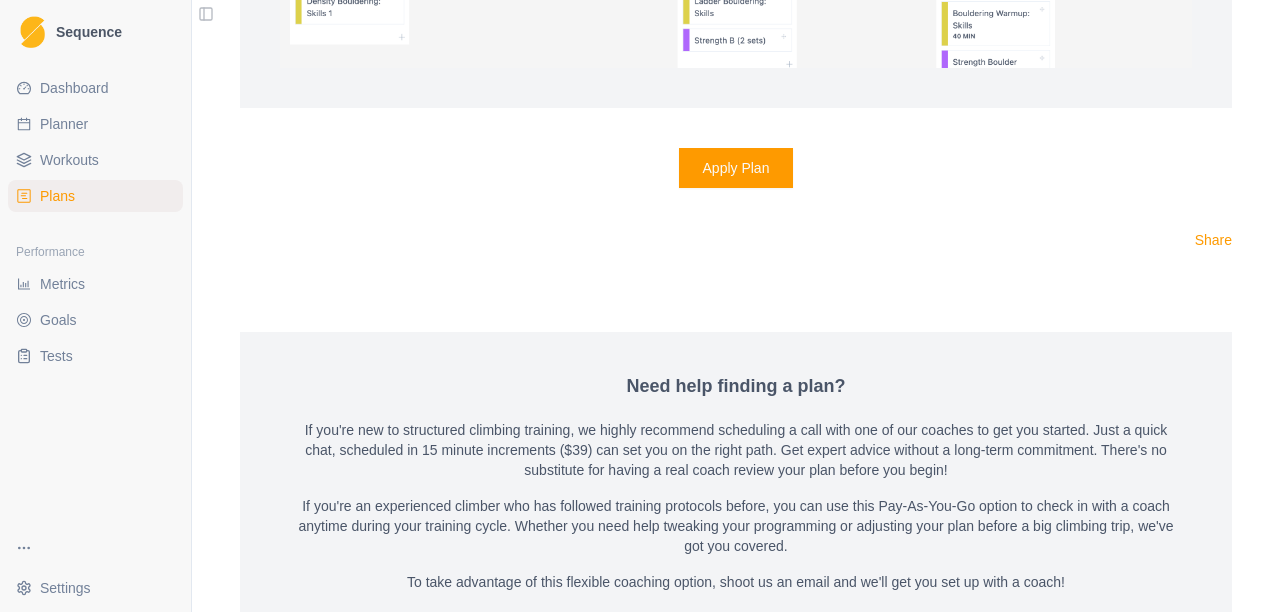 scroll, scrollTop: 4972, scrollLeft: 0, axis: vertical 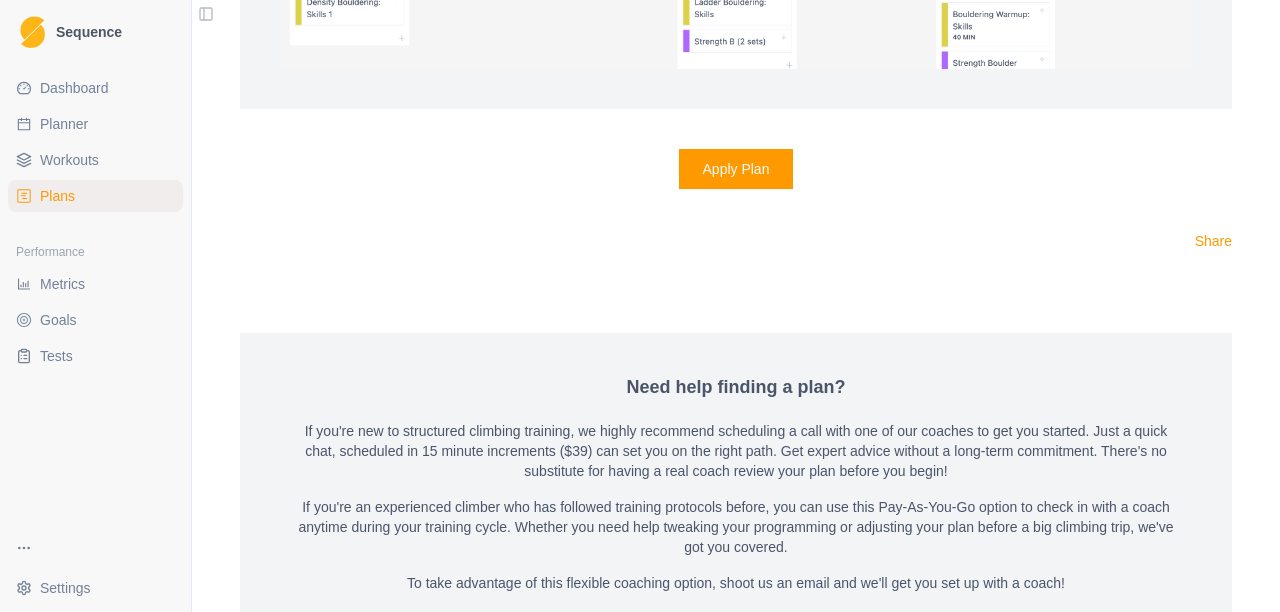 click on "Plans" at bounding box center (95, 196) 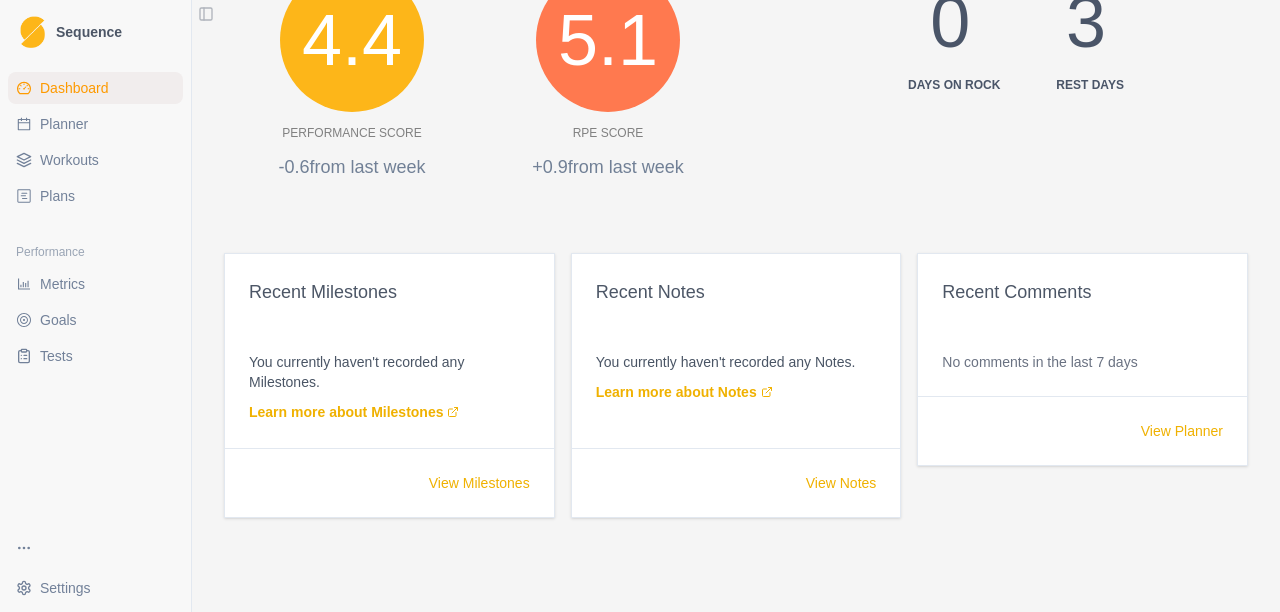 scroll, scrollTop: 825, scrollLeft: 0, axis: vertical 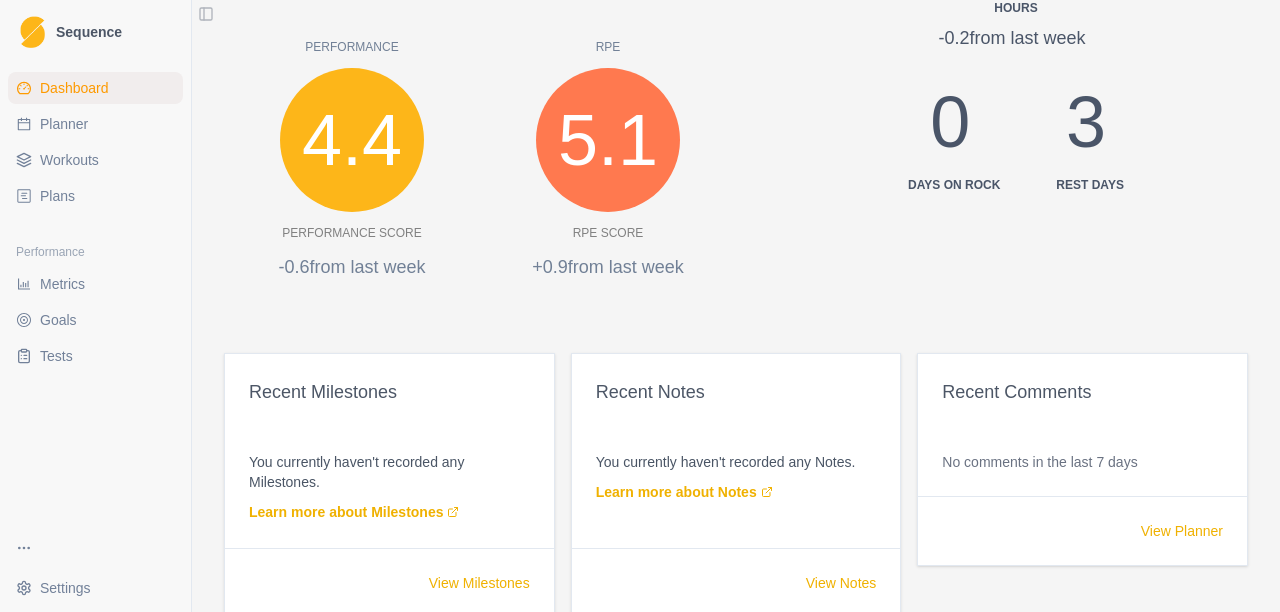 click on "Workouts" at bounding box center (69, 160) 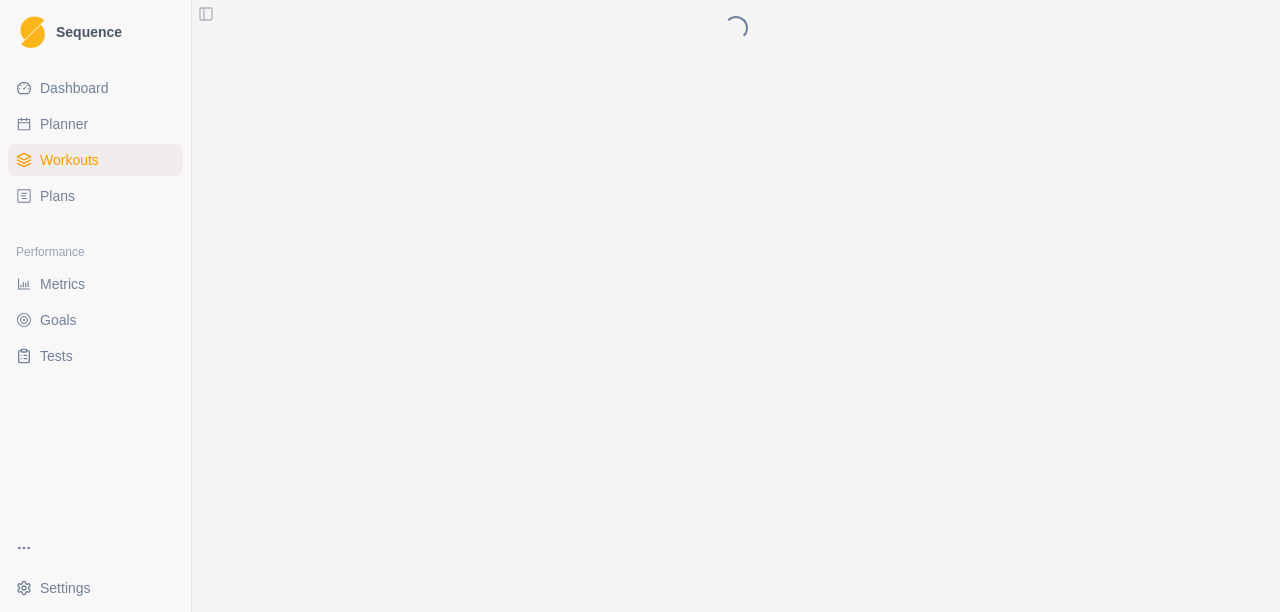 scroll, scrollTop: 0, scrollLeft: 0, axis: both 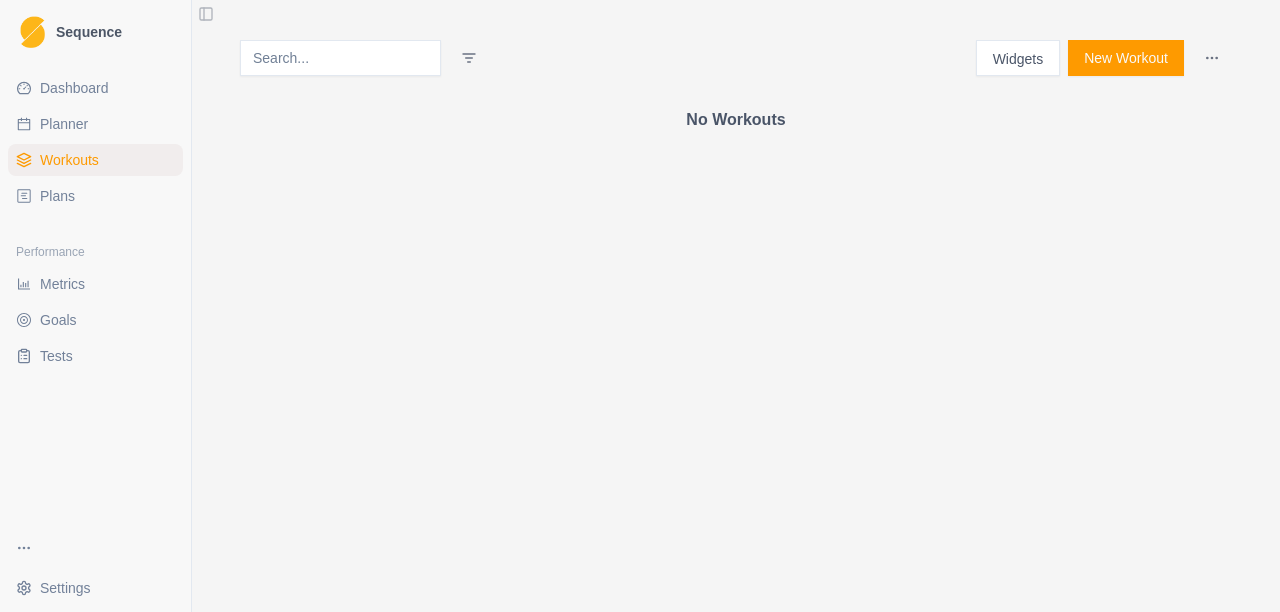 click on "Planner" at bounding box center (95, 124) 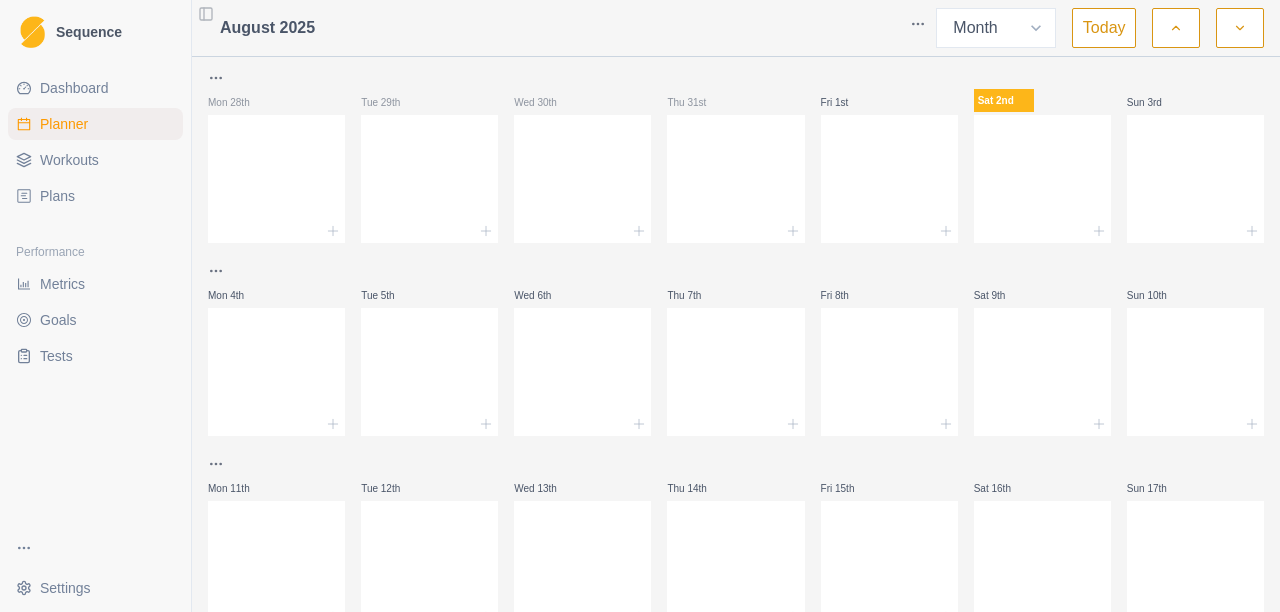click on "Metrics" at bounding box center (62, 284) 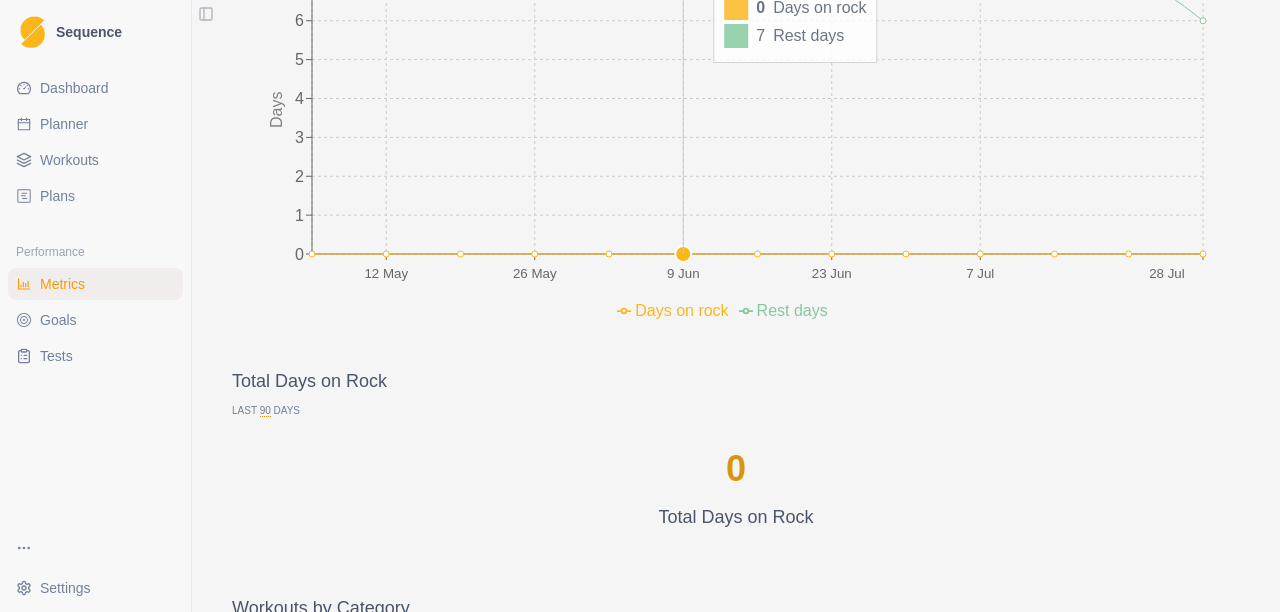 scroll, scrollTop: 1300, scrollLeft: 0, axis: vertical 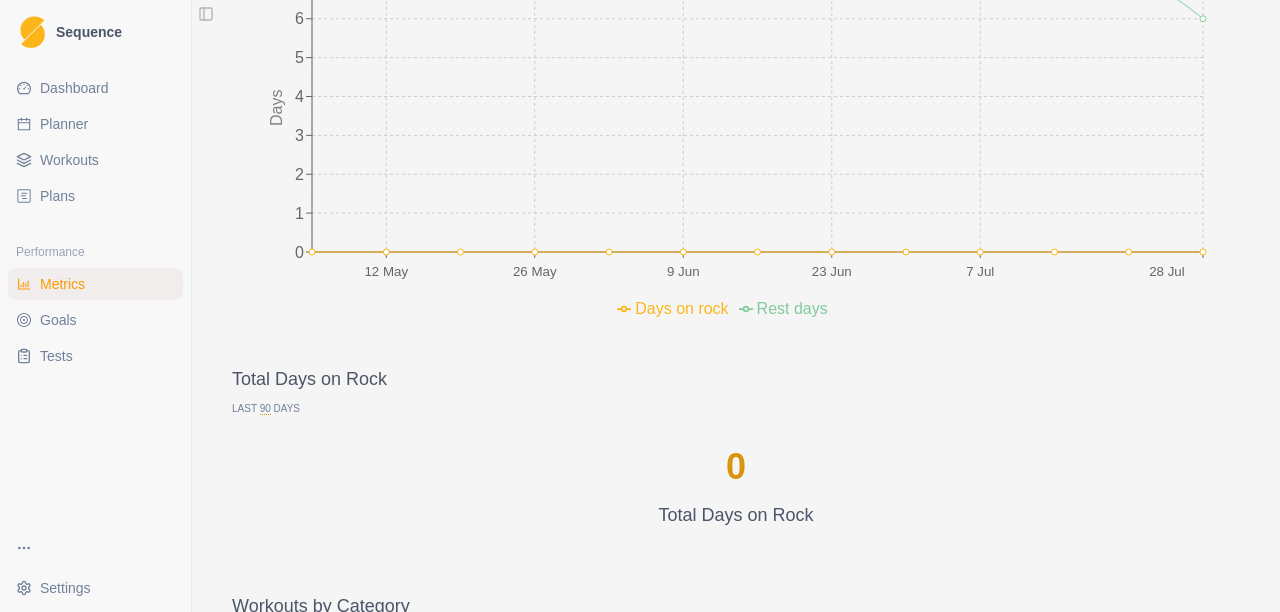 click on "Goals" at bounding box center (58, 320) 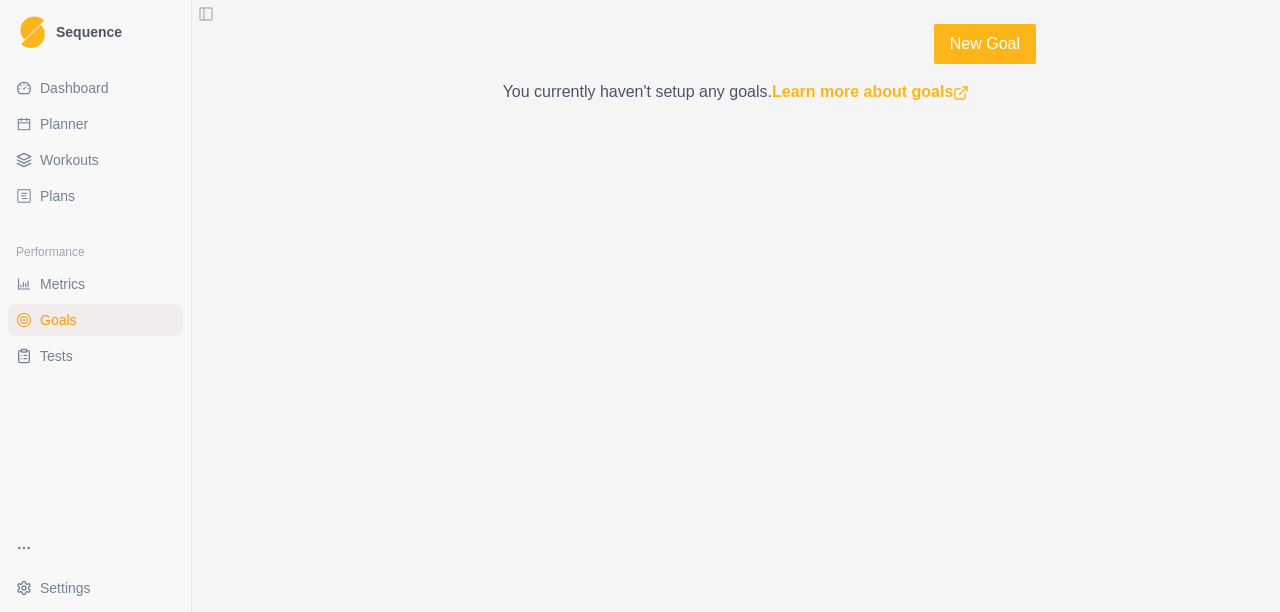 click on "Tests" at bounding box center (56, 356) 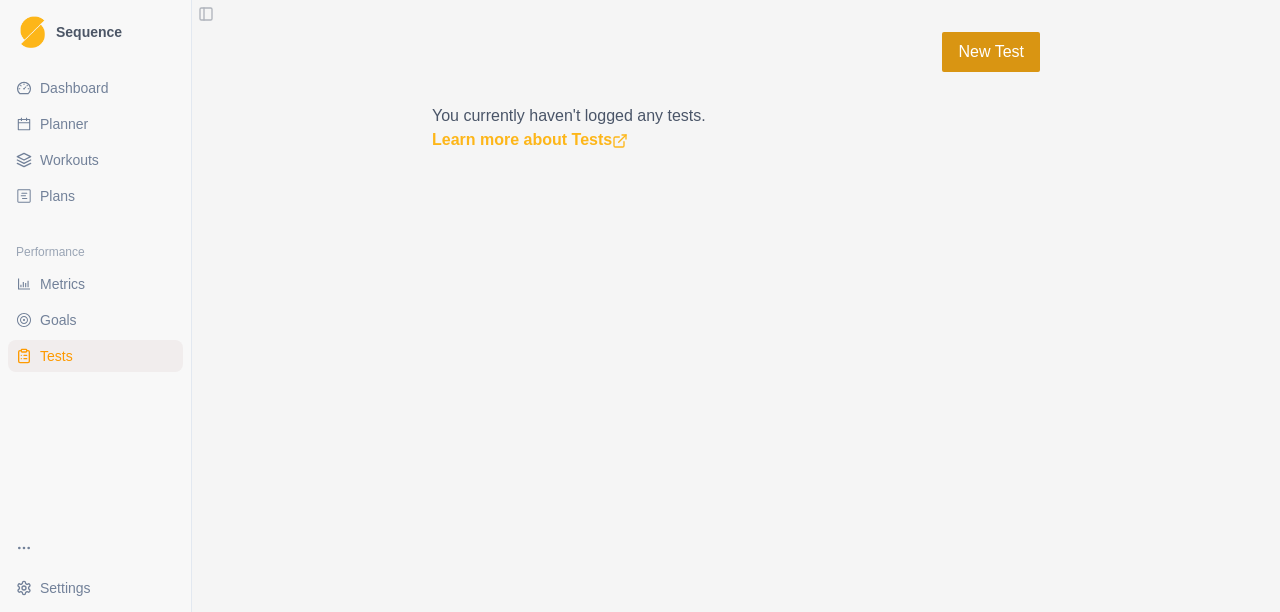 click on "New Test" at bounding box center (991, 52) 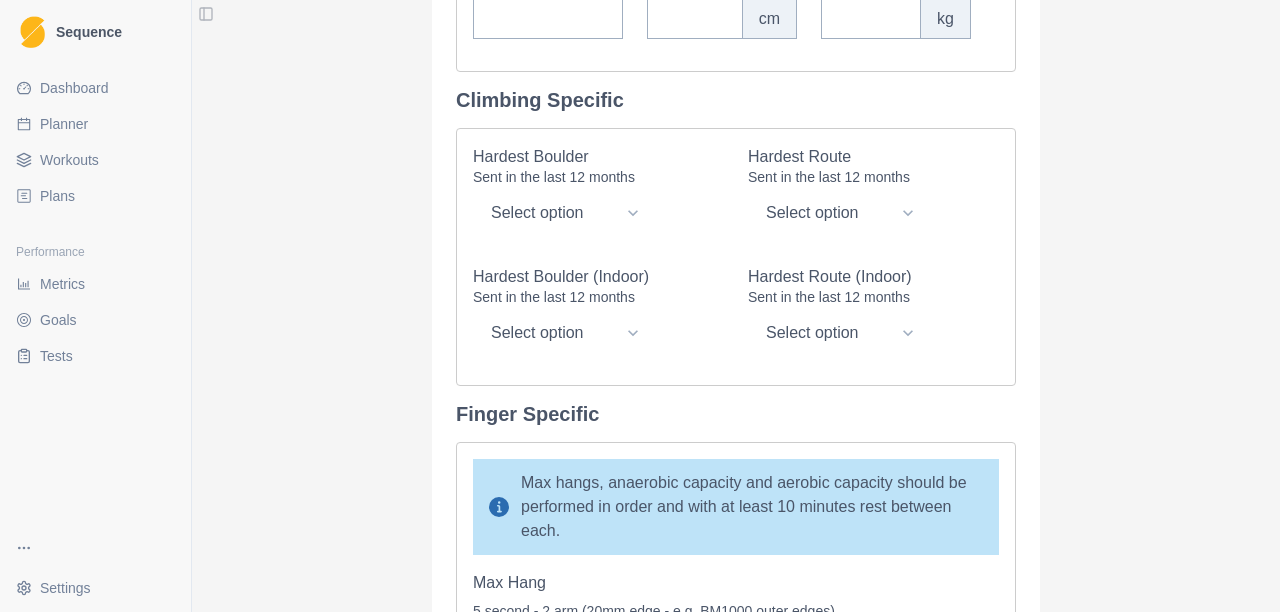 scroll, scrollTop: 0, scrollLeft: 0, axis: both 